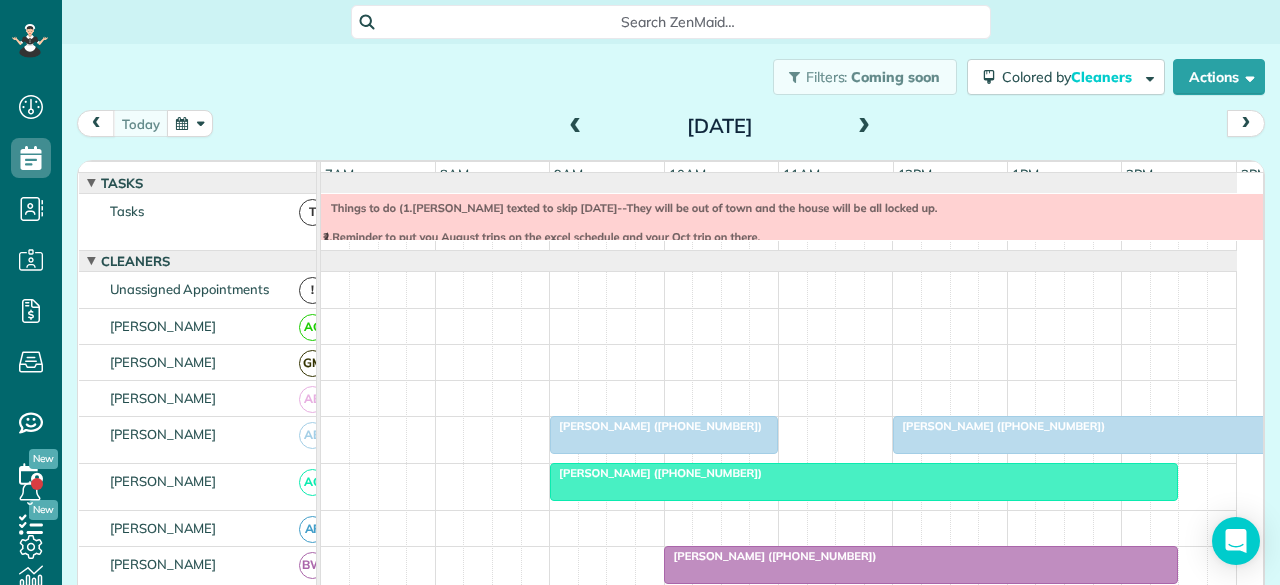 scroll, scrollTop: 0, scrollLeft: 0, axis: both 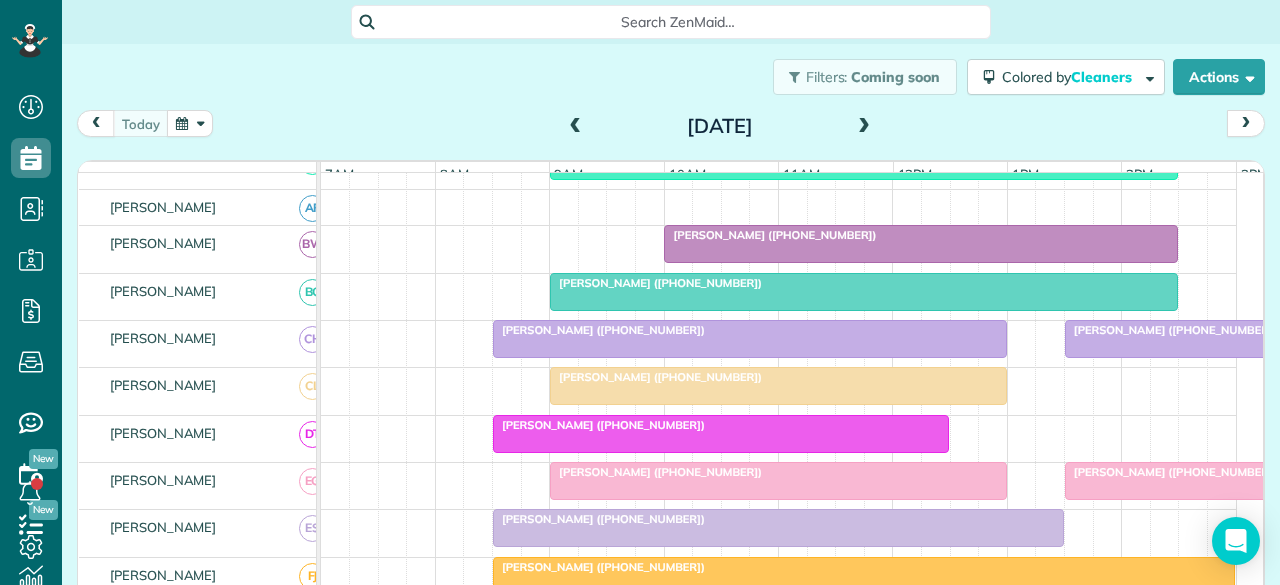 click at bounding box center (864, 127) 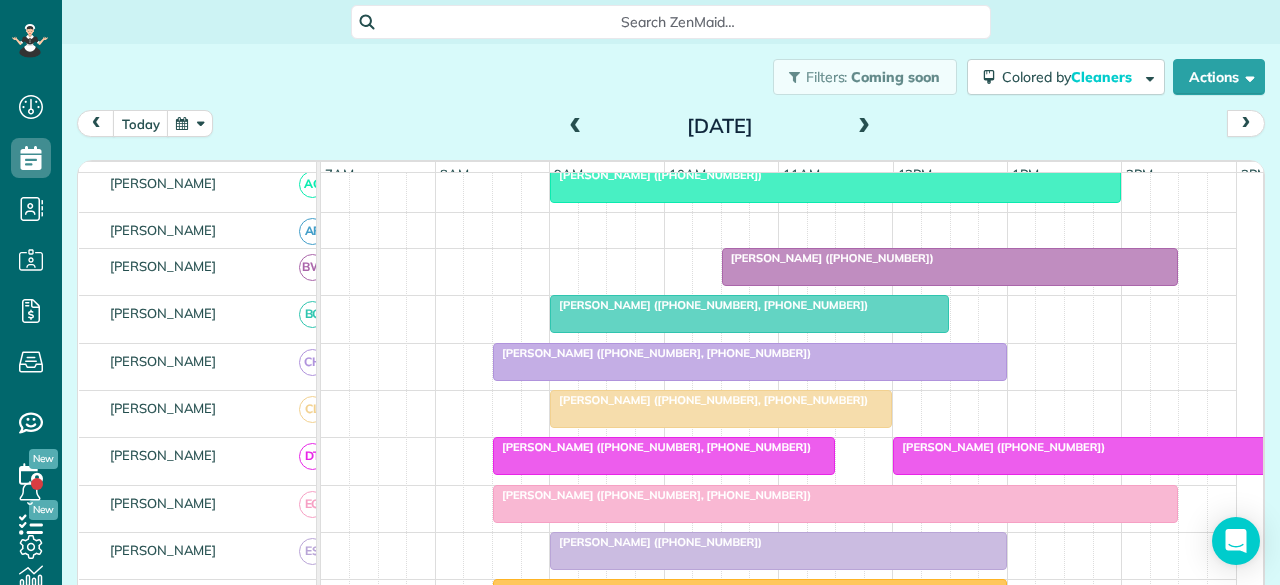 scroll, scrollTop: 300, scrollLeft: 0, axis: vertical 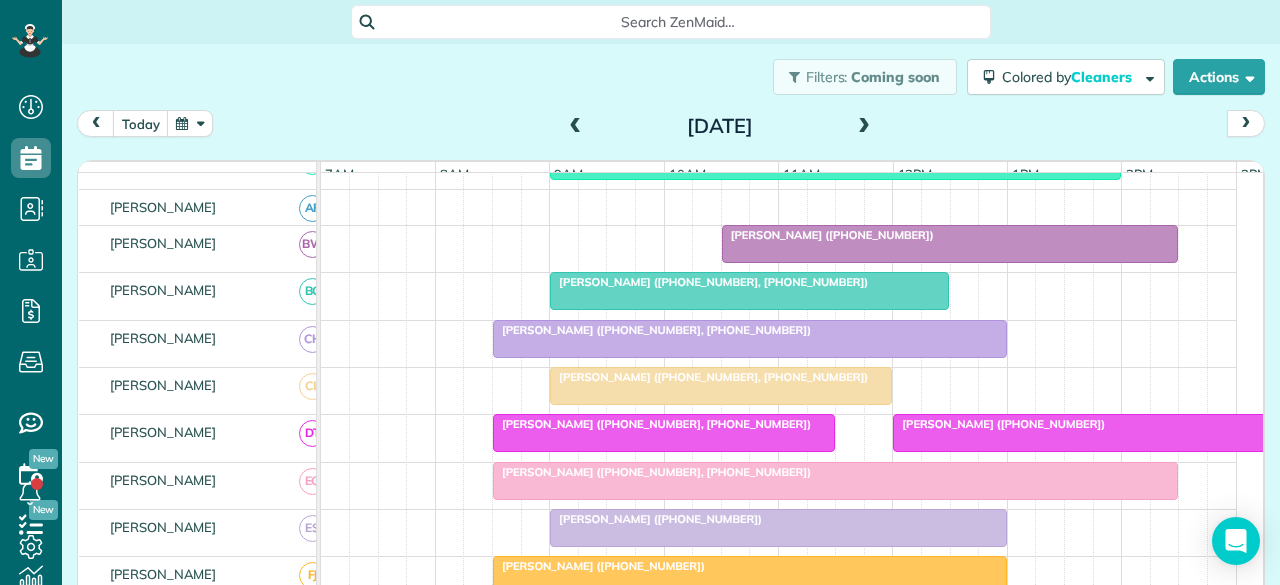 click at bounding box center (576, 127) 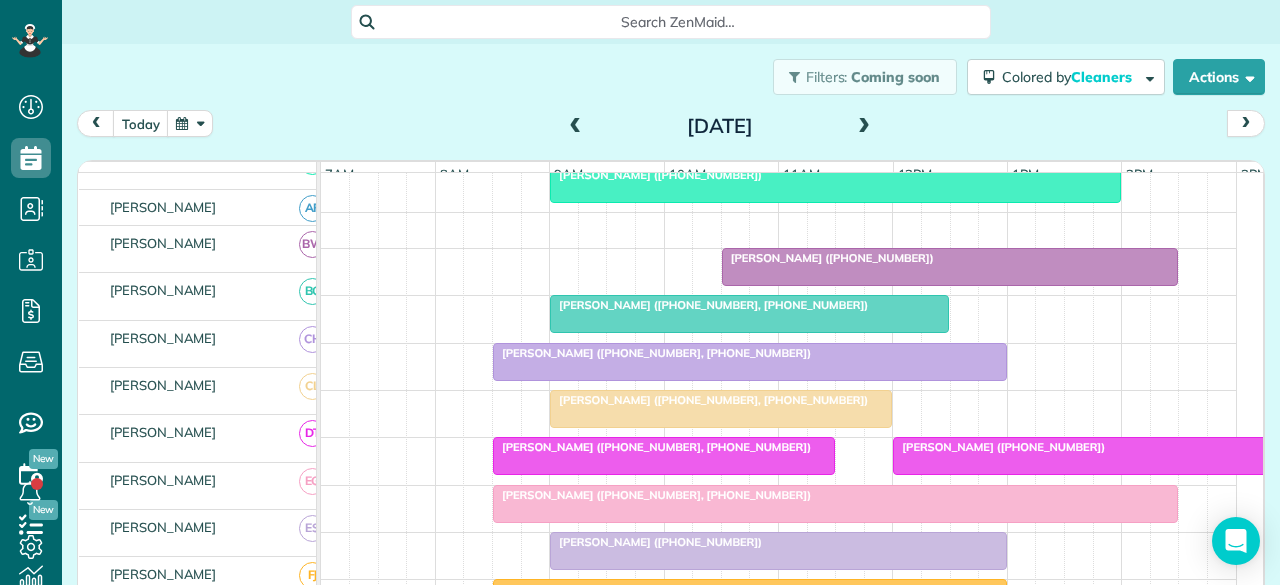 scroll, scrollTop: 277, scrollLeft: 0, axis: vertical 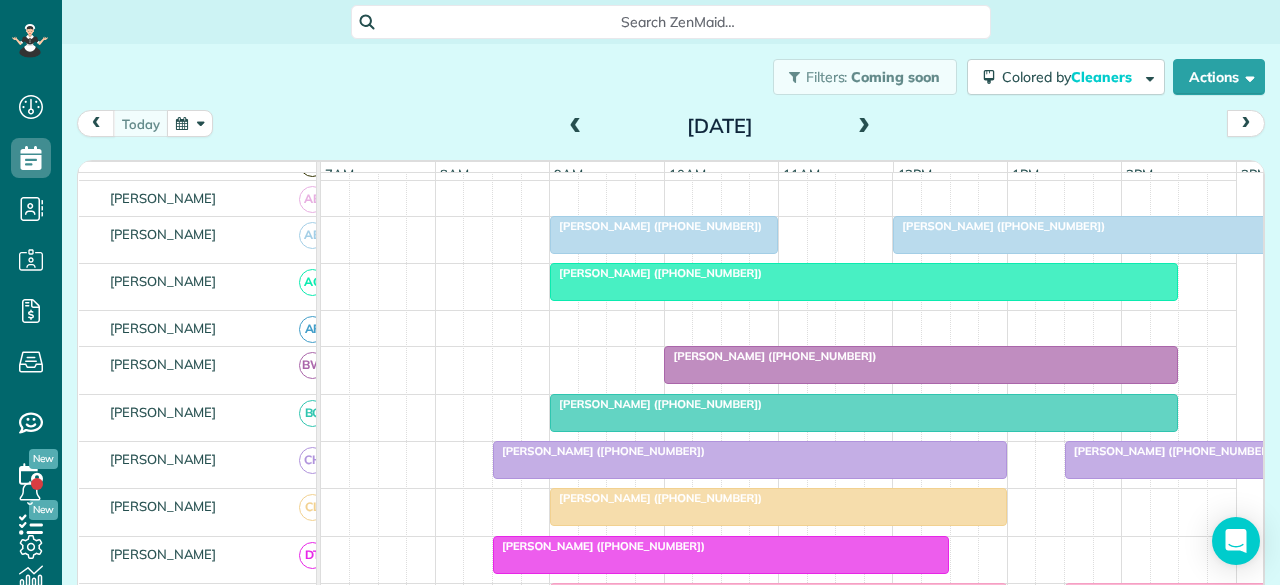 click on "[PERSON_NAME] ([PHONE_NUMBER])" at bounding box center (999, 226) 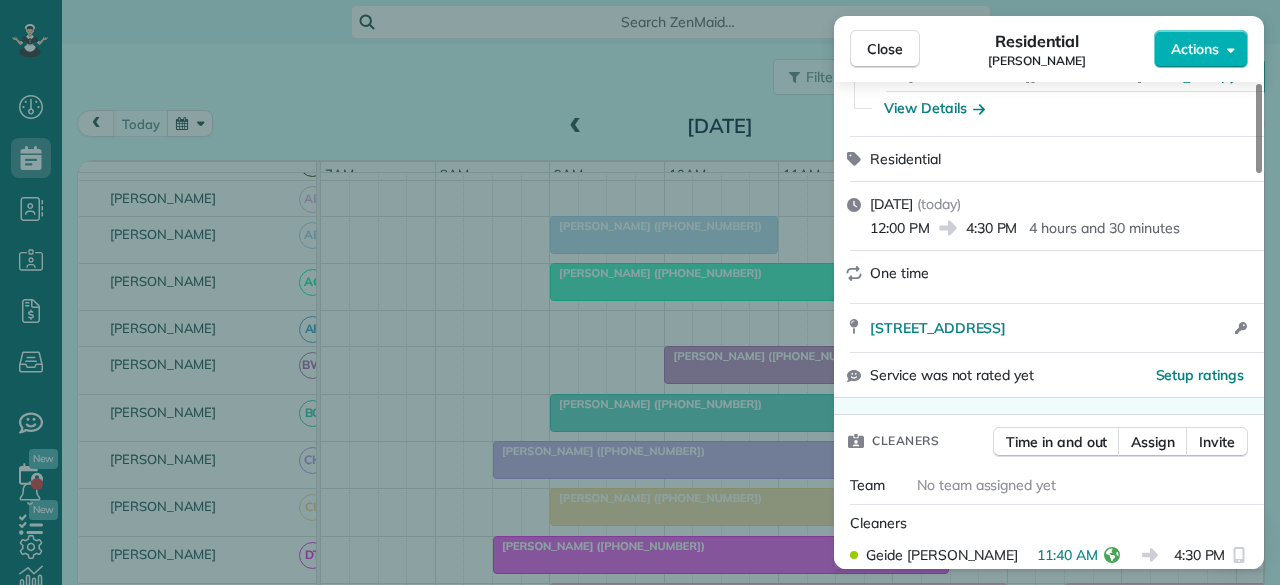 scroll, scrollTop: 400, scrollLeft: 0, axis: vertical 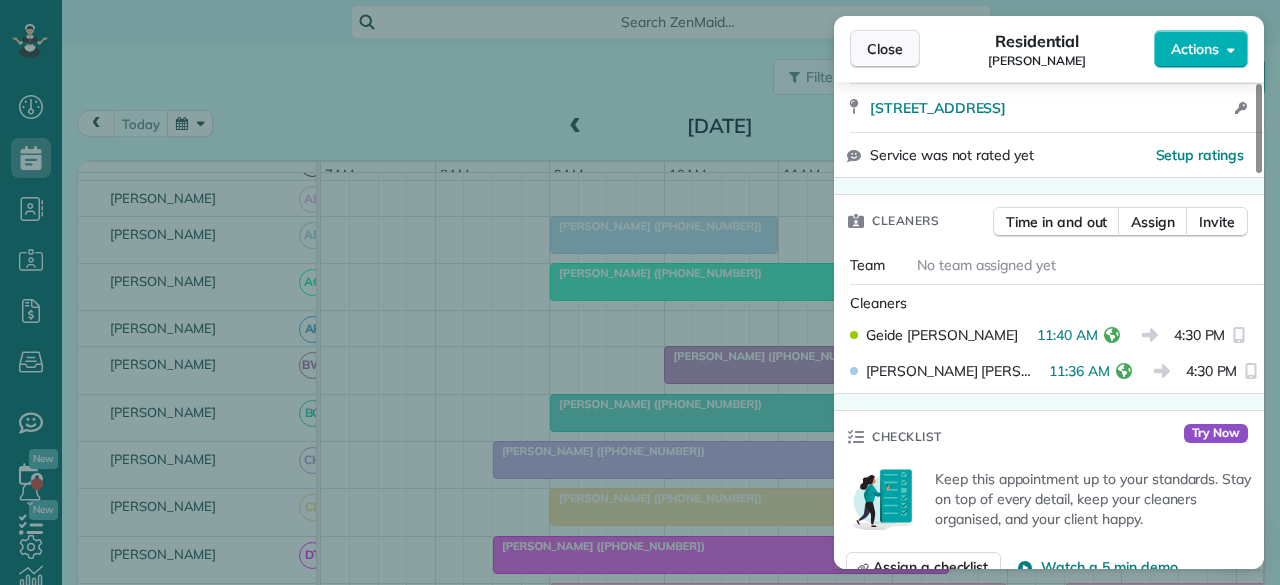 click on "Close" at bounding box center [885, 49] 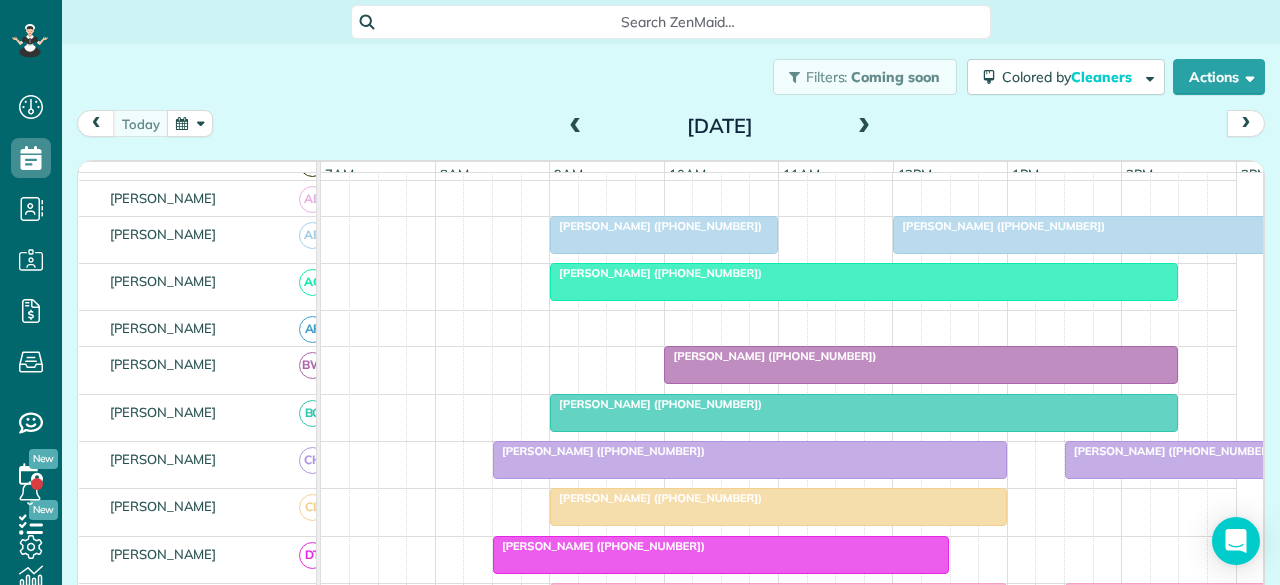 scroll, scrollTop: 0, scrollLeft: 0, axis: both 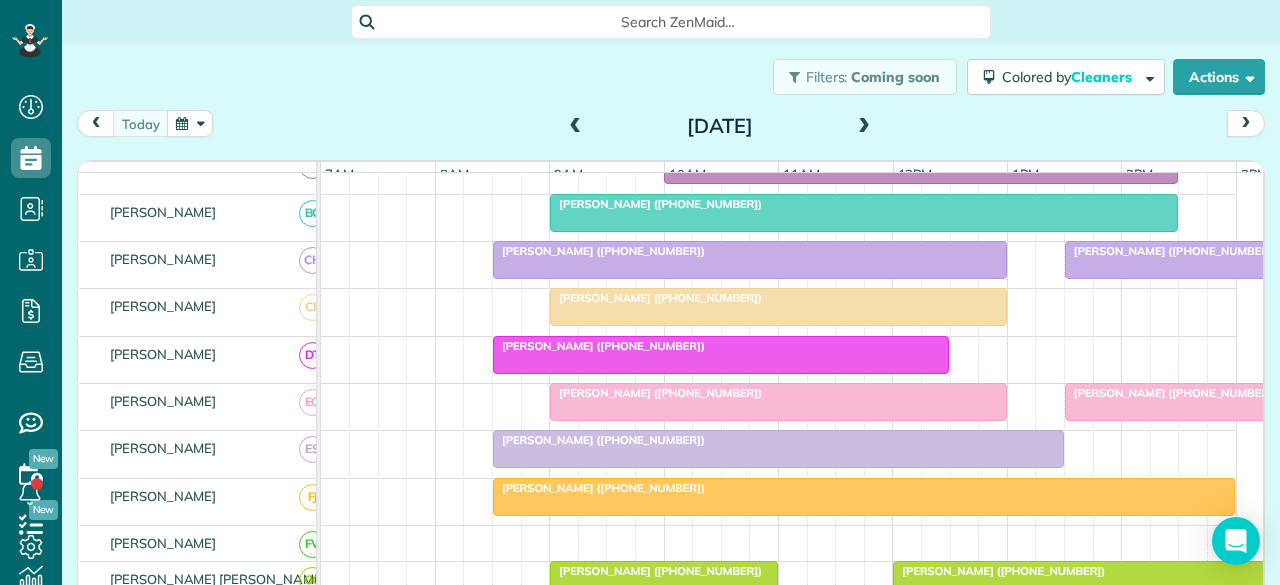 click at bounding box center [1293, 402] 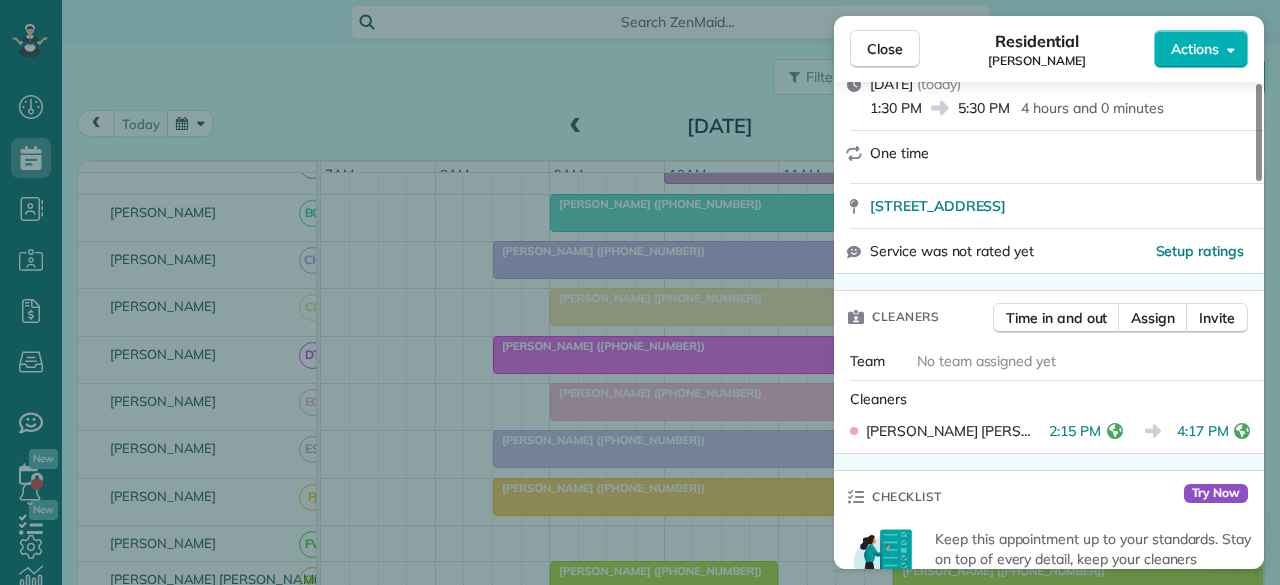 click on "Close Residential [PERSON_NAME] Actions Status Active [PERSON_NAME] · Open profile Mobile [PHONE_NUMBER] Copy [EMAIL_ADDRESS][DOMAIN_NAME] Copy View Details Residential [DATE] ( [DATE] ) 1:30 PM 5:30 PM 4 hours and 0 minutes One time [STREET_ADDRESS] Service was not rated yet Setup ratings Cleaners Time in and out Assign Invite Team No team assigned yet Cleaners [PERSON_NAME] 2:15 PM 4:17 PM Checklist Try Now Keep this appointment up to your standards. Stay on top of every detail, keep your cleaners organised, and your client happy. Assign a checklist Watch a 5 min demo Billing Billing actions Price $0.00 Overcharge $0.00 Discount $0.00 Coupon discount - Primary tax - Secondary tax - Total appointment price $0.00 Tips collected New feature! $0.00 [PERSON_NAME] as paid Total including tip $0.00 Get paid online in no-time! Send an invoice and reward your cleaners with tips Charge customer credit card Appointment custom fields Pays by Credit Card Hidden from cleaners 0 1" at bounding box center [640, 292] 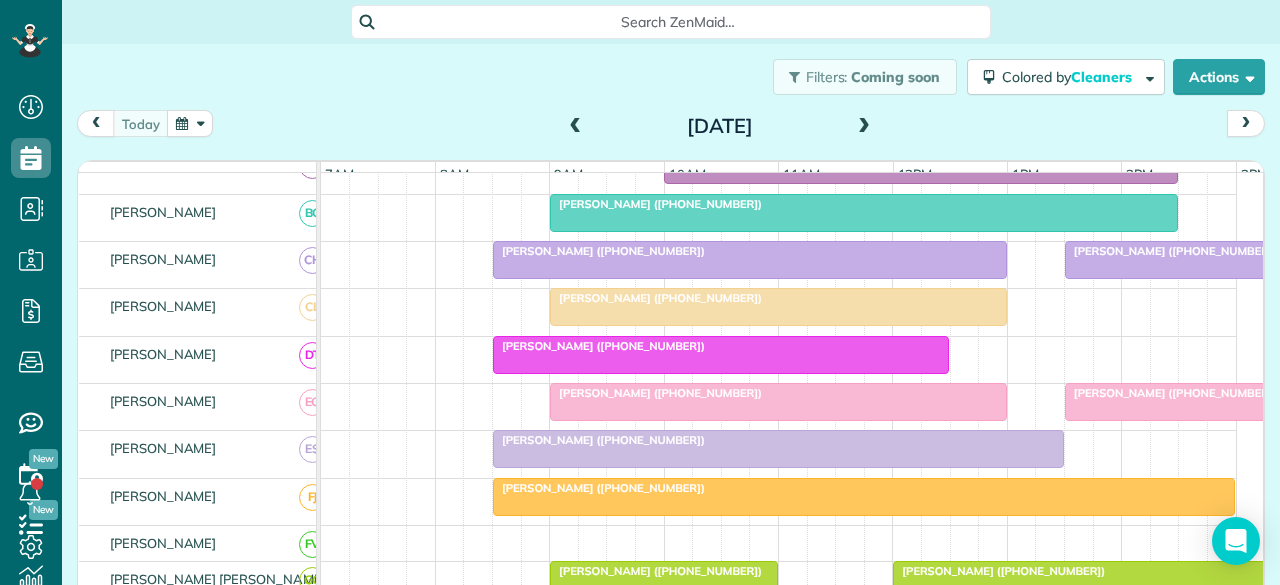 scroll, scrollTop: 478, scrollLeft: 0, axis: vertical 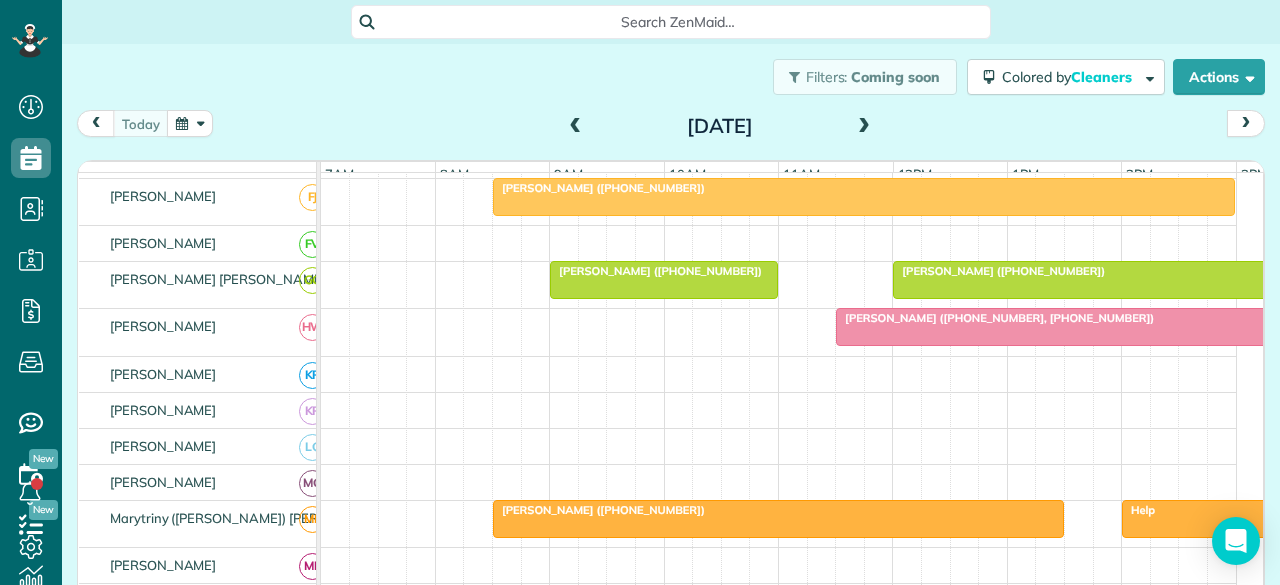 click on "[PERSON_NAME] ([PHONE_NUMBER], [PHONE_NUMBER])" at bounding box center (995, 318) 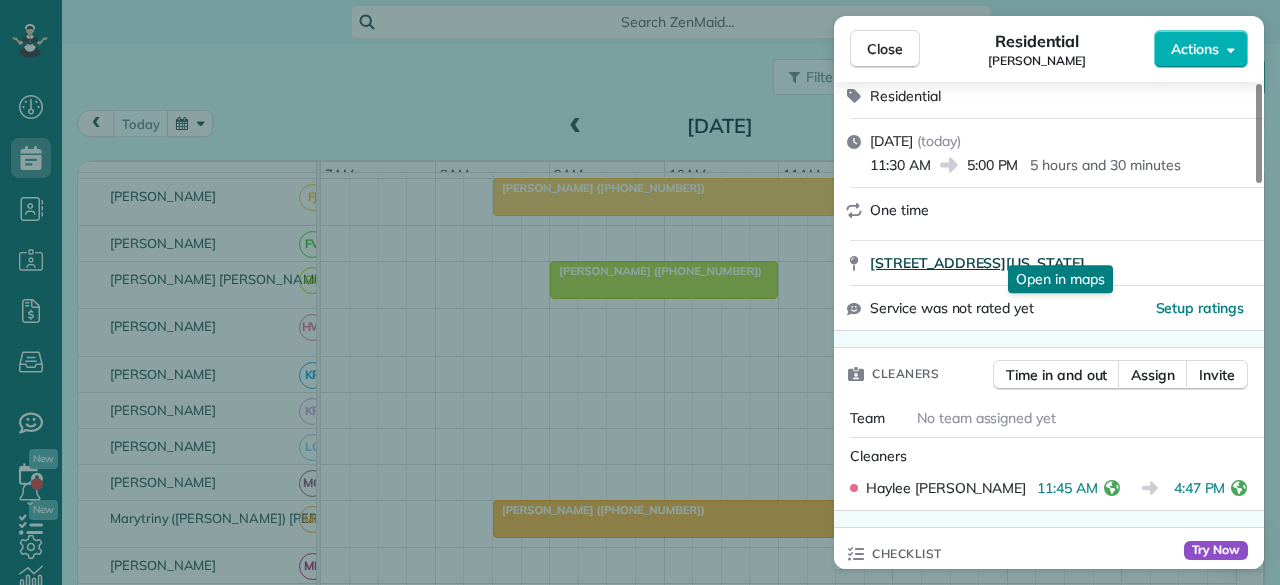 scroll, scrollTop: 300, scrollLeft: 0, axis: vertical 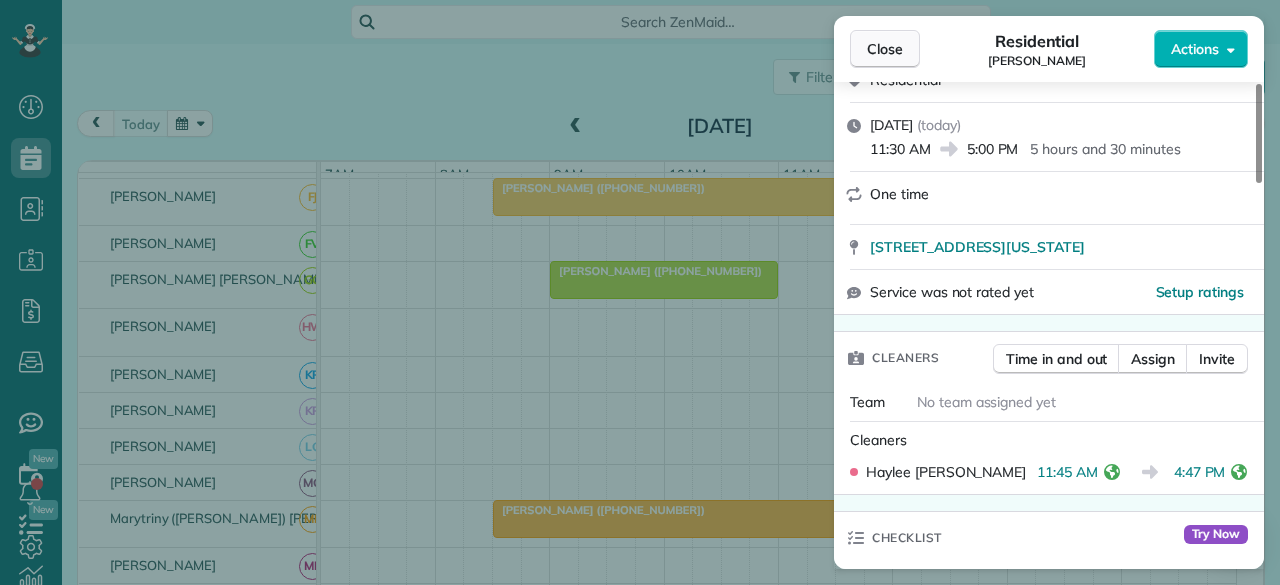 click on "Close" at bounding box center (885, 49) 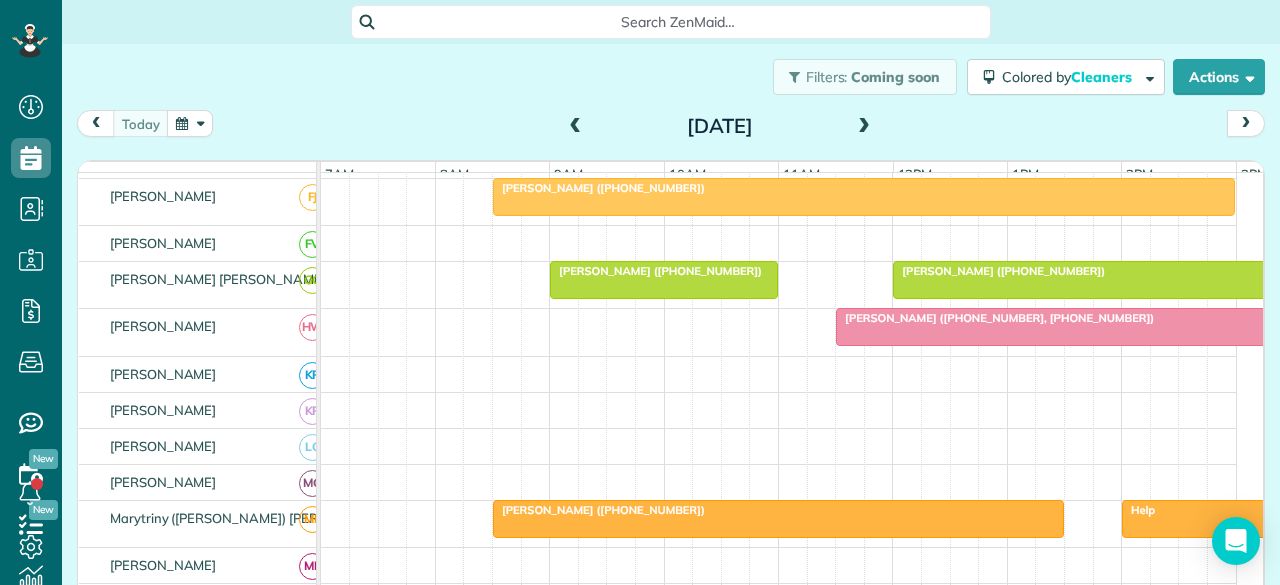 scroll, scrollTop: 582, scrollLeft: 0, axis: vertical 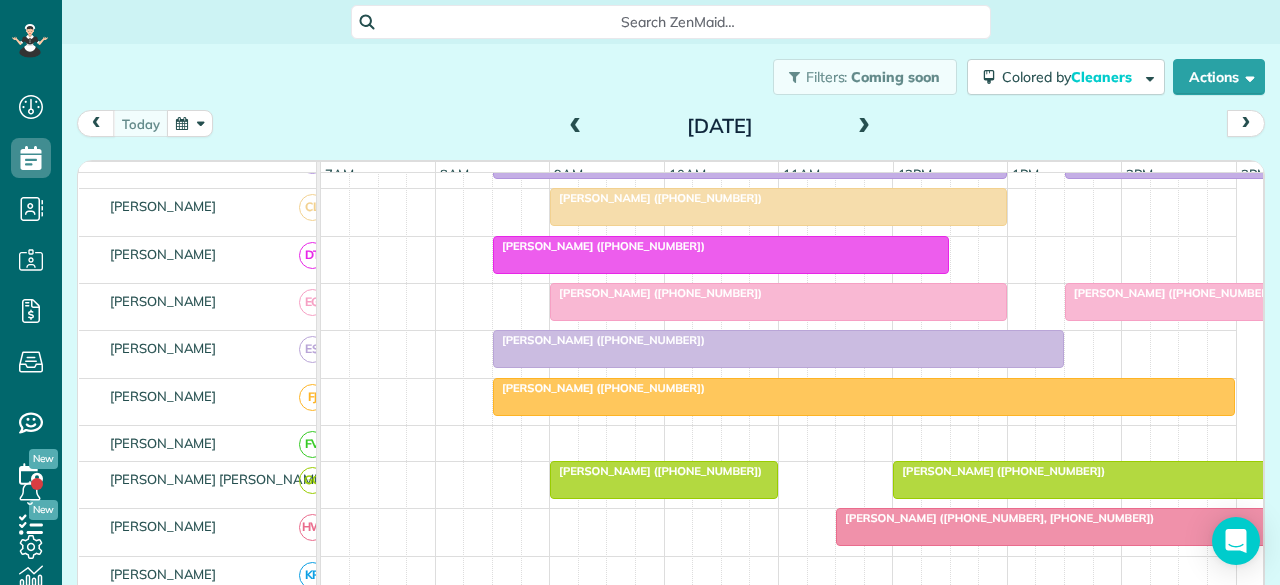 click at bounding box center (1293, 302) 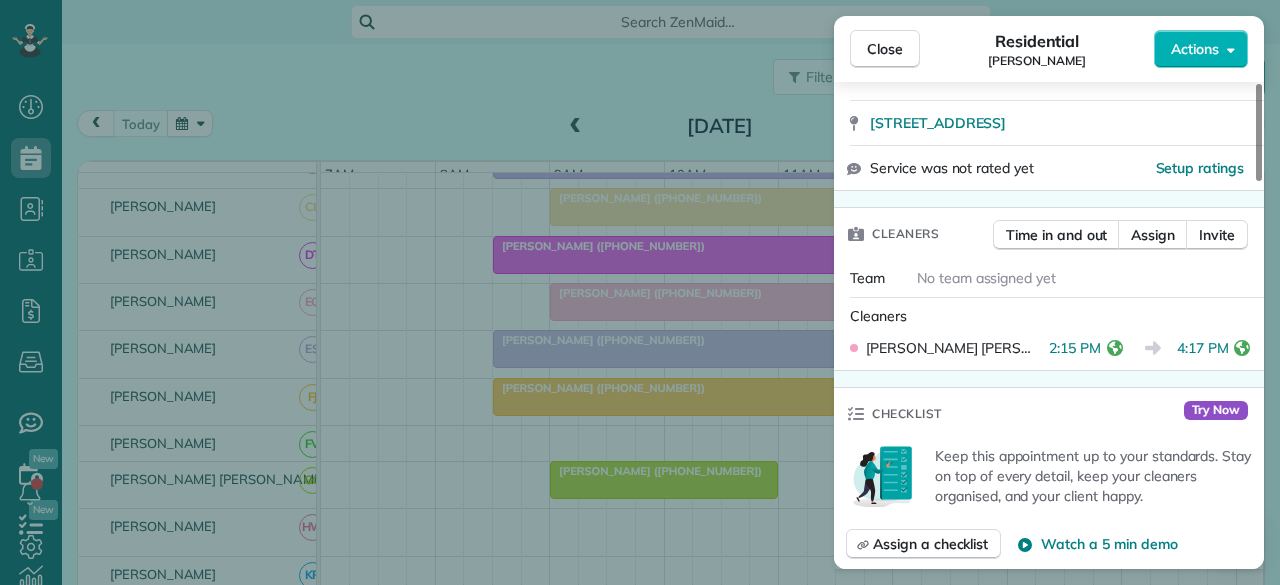 scroll, scrollTop: 400, scrollLeft: 0, axis: vertical 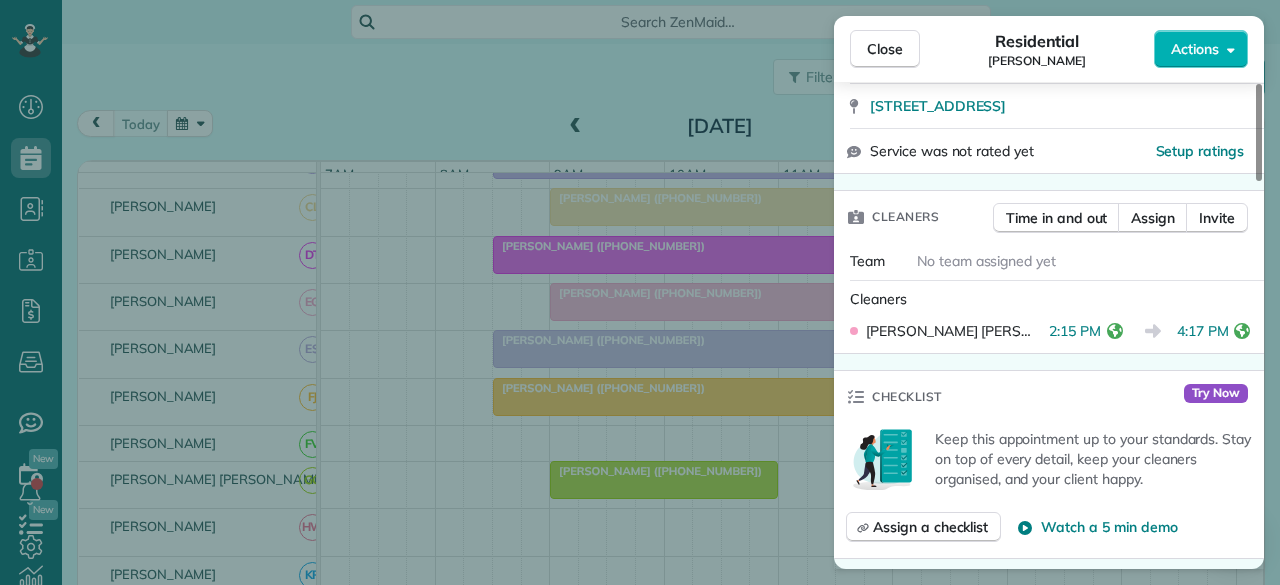 drag, startPoint x: 878, startPoint y: 47, endPoint x: 866, endPoint y: 141, distance: 94.76286 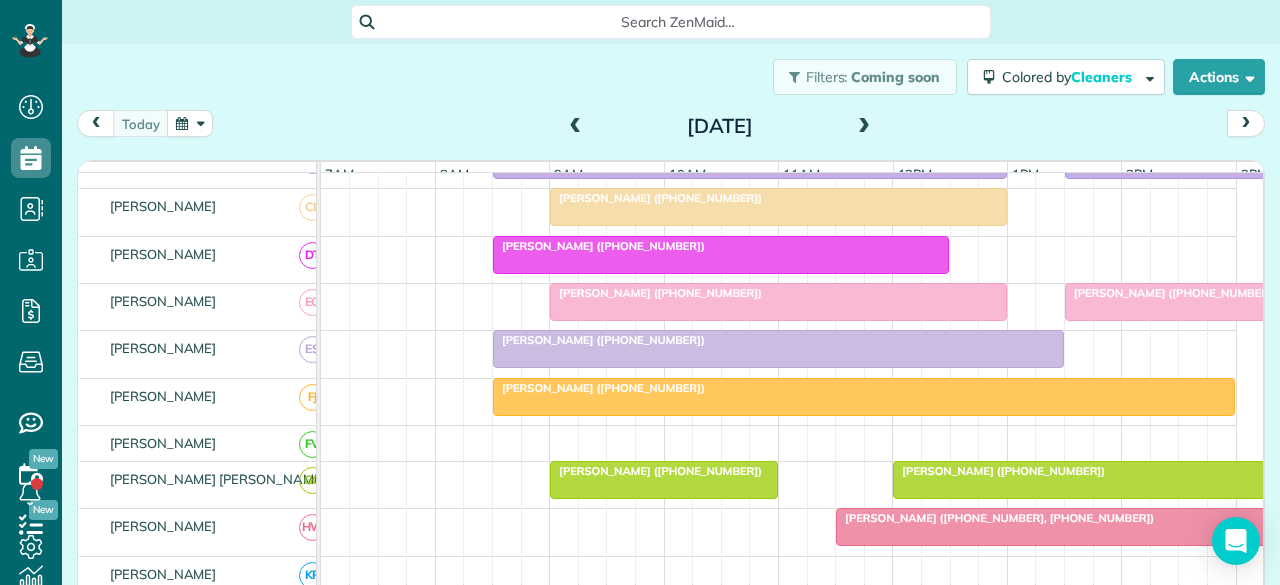 scroll, scrollTop: 600, scrollLeft: 0, axis: vertical 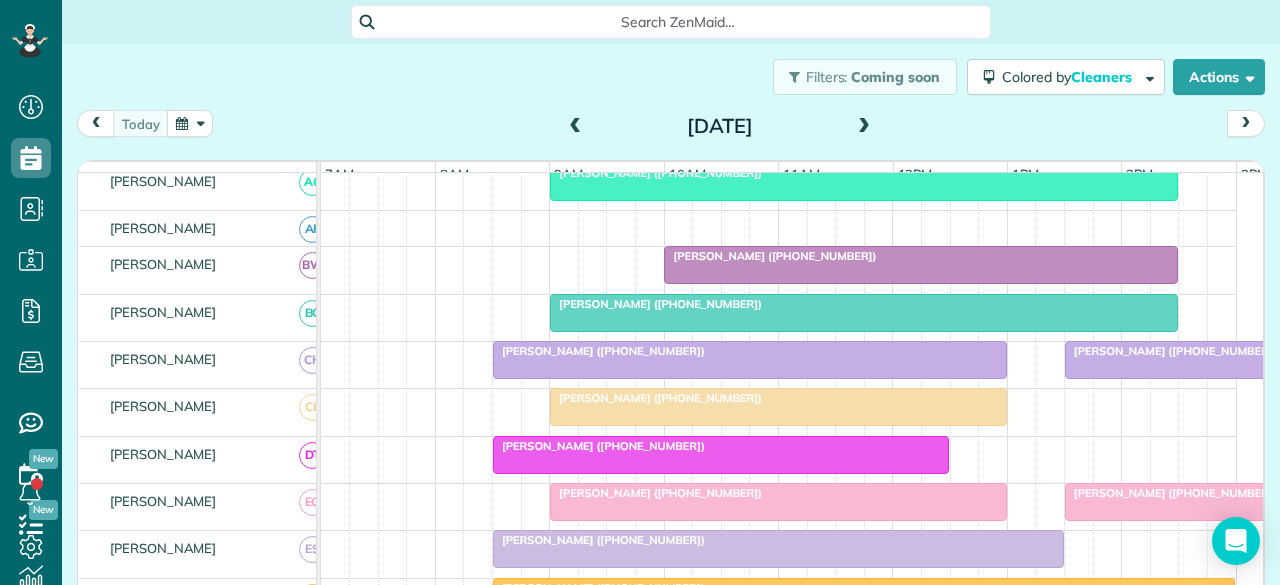 click at bounding box center (1293, 360) 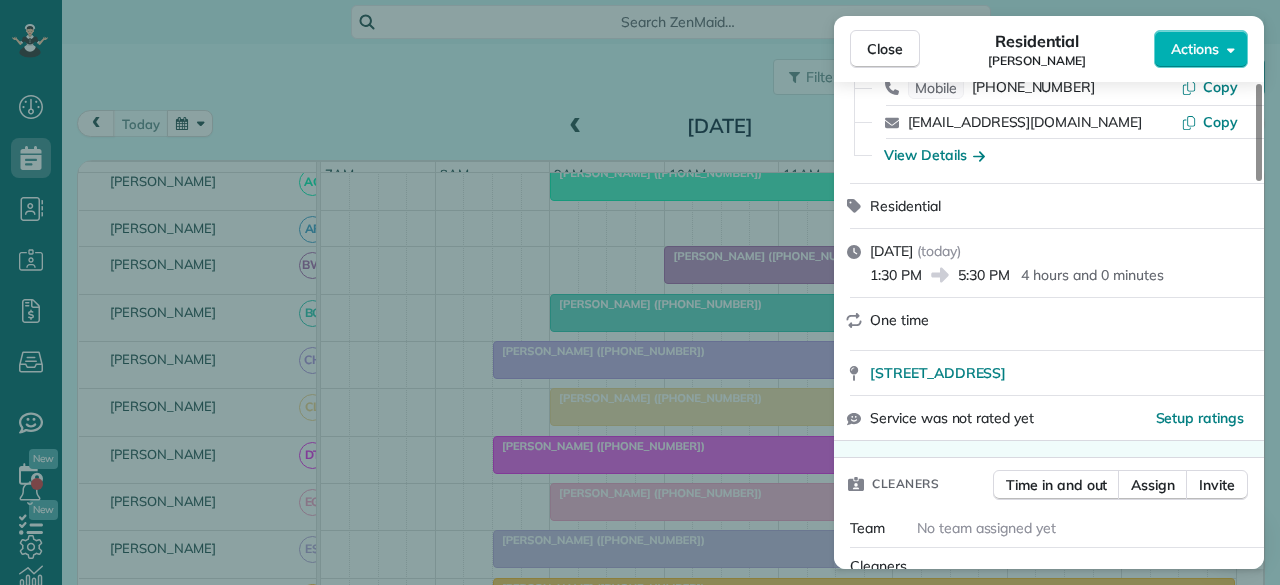 scroll, scrollTop: 300, scrollLeft: 0, axis: vertical 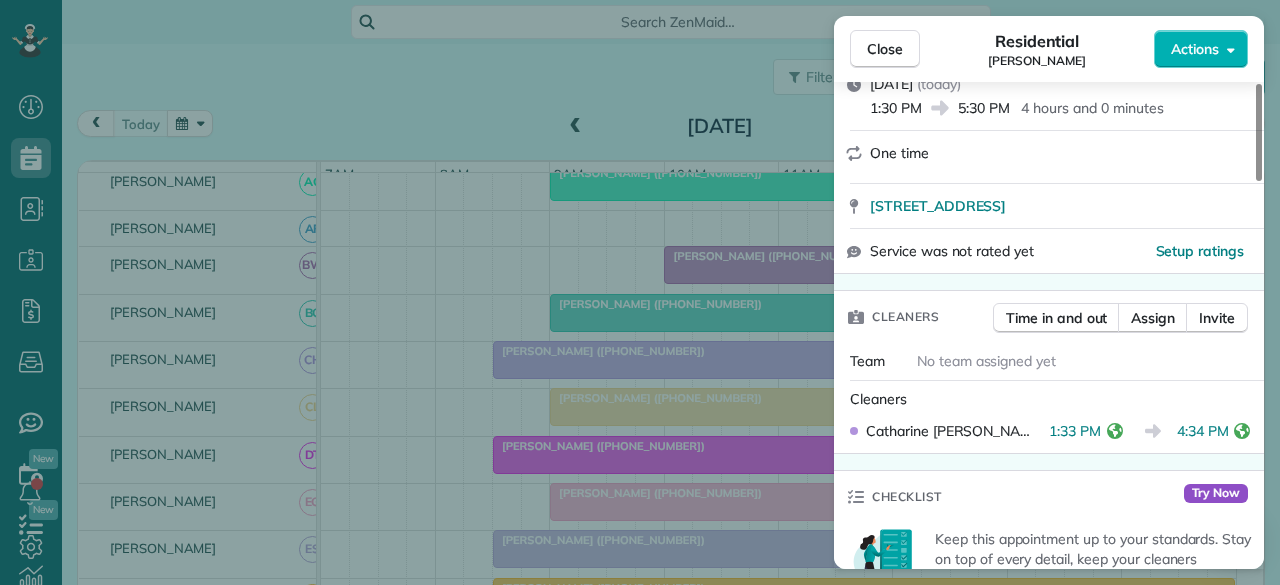 click on "Close" at bounding box center [885, 49] 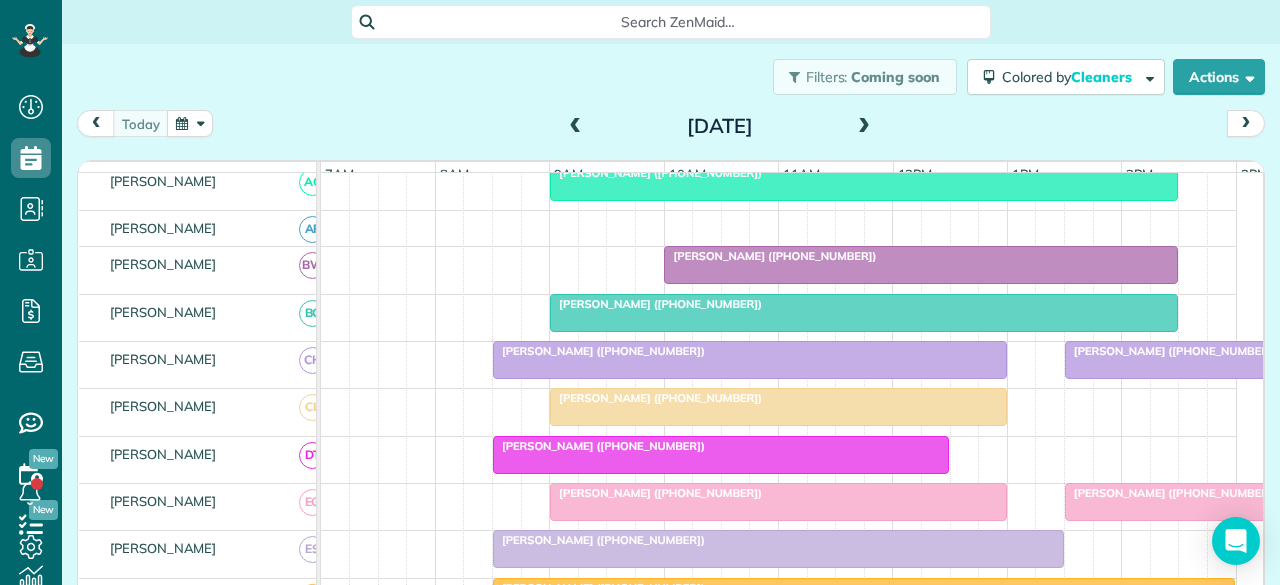 scroll, scrollTop: 399, scrollLeft: 0, axis: vertical 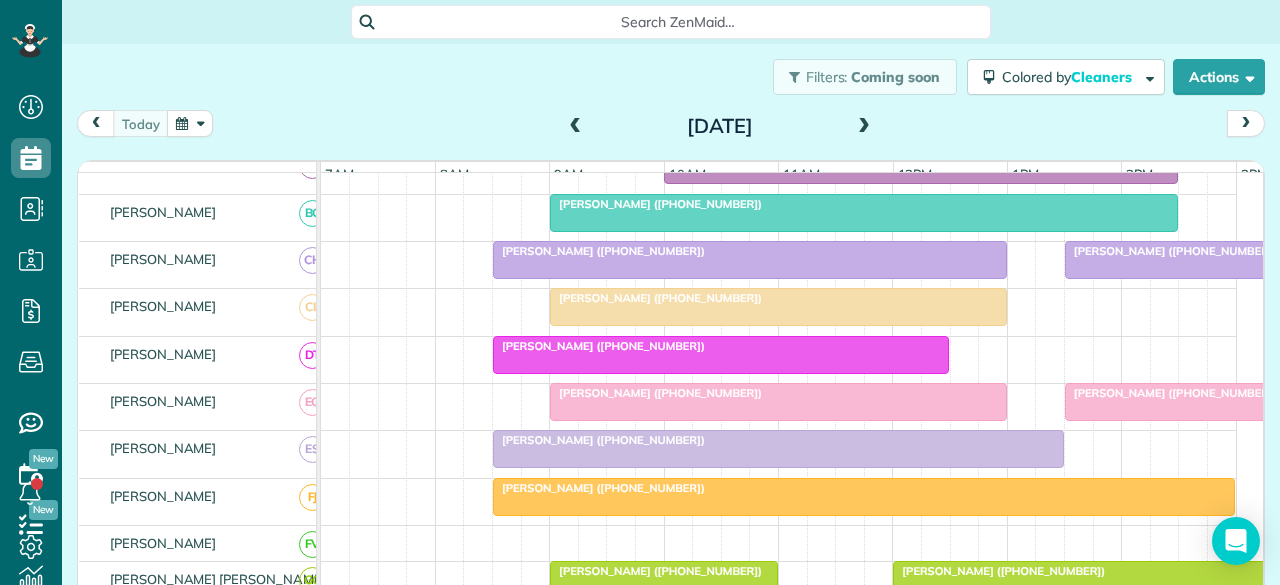 click on "[PERSON_NAME] ([PHONE_NUMBER])" at bounding box center (1171, 393) 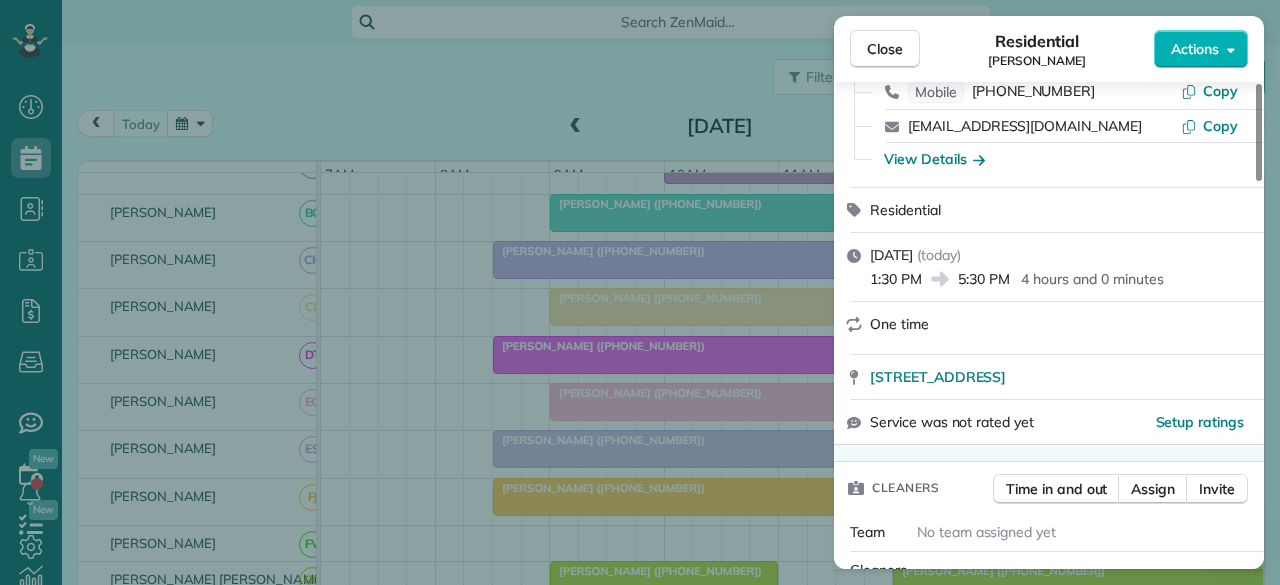 scroll, scrollTop: 300, scrollLeft: 0, axis: vertical 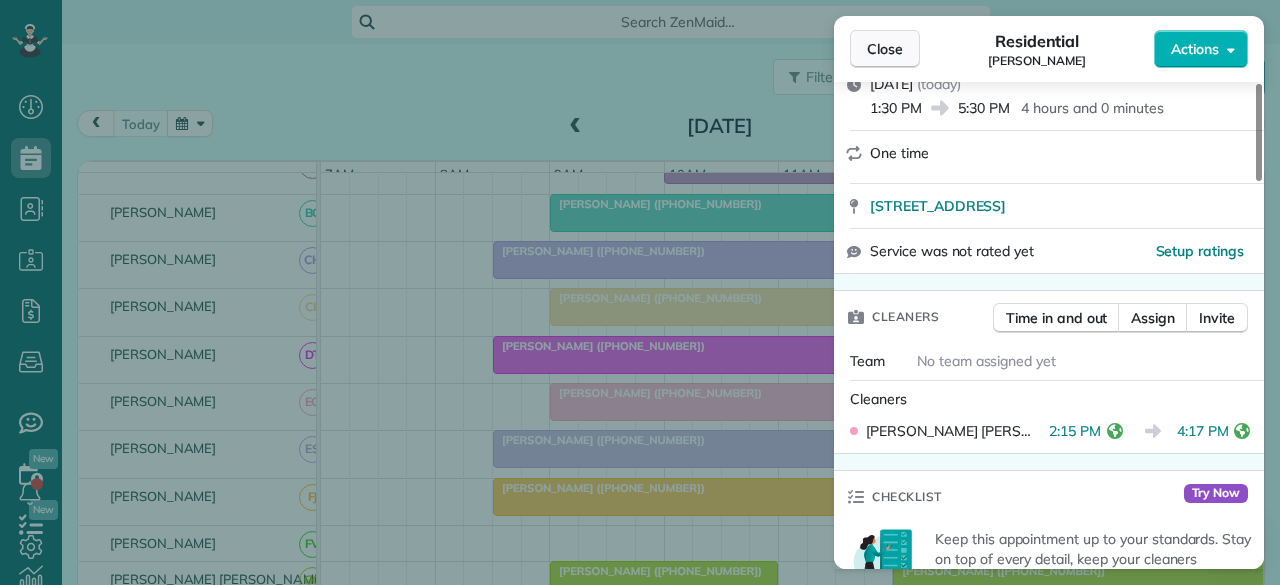 click on "Close" at bounding box center (885, 49) 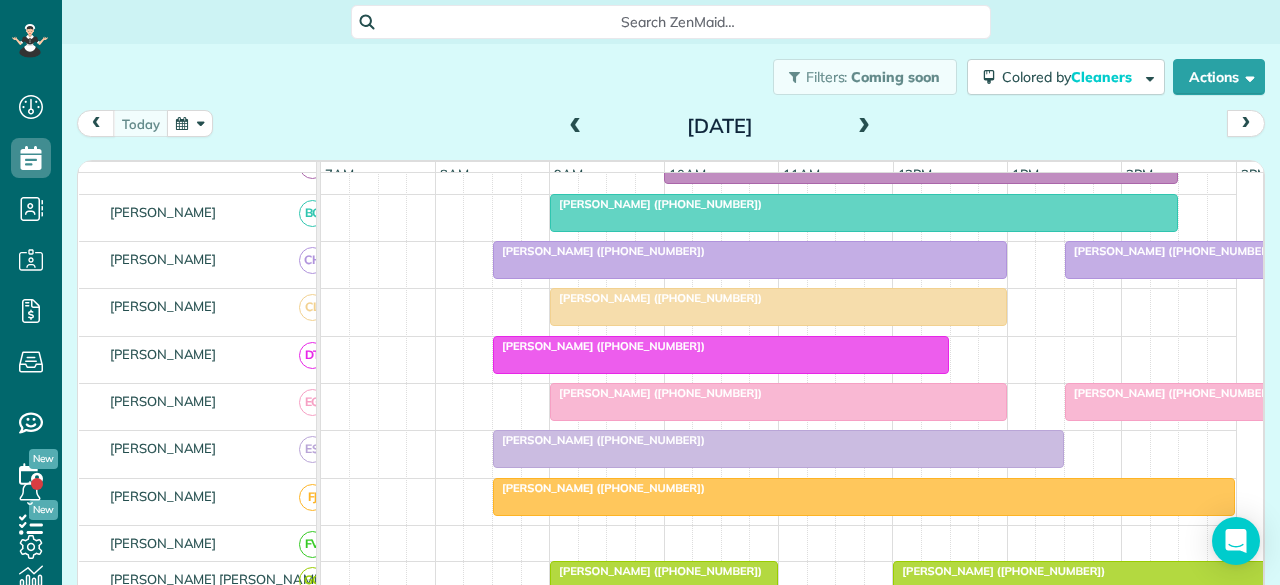 scroll, scrollTop: 474, scrollLeft: 0, axis: vertical 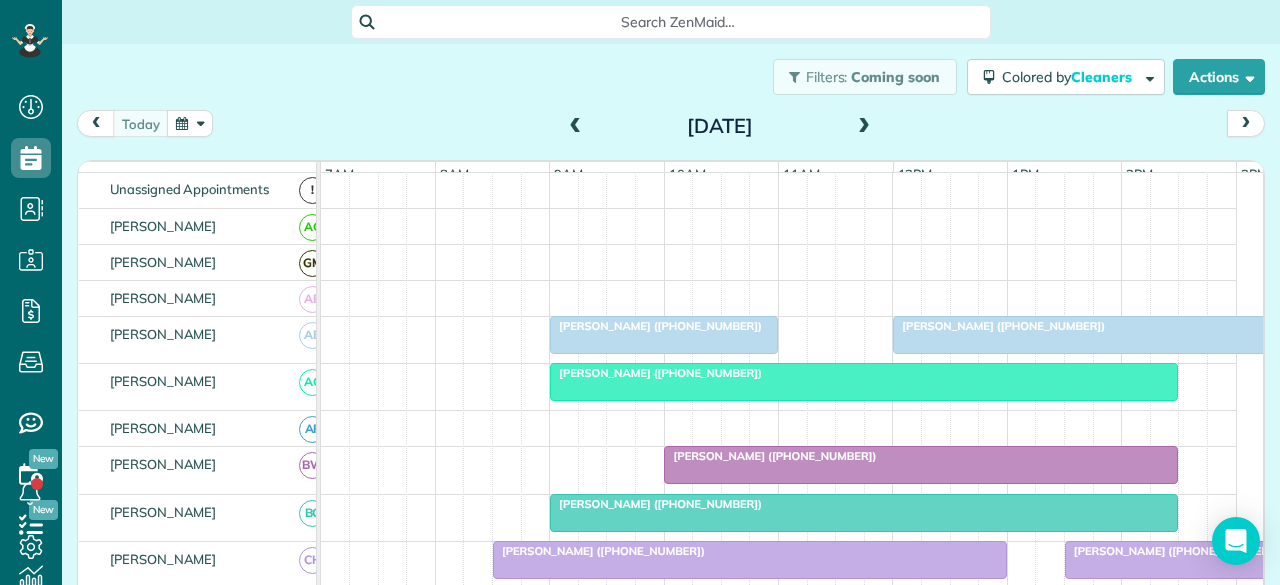 click on "[PERSON_NAME] ([PHONE_NUMBER])" at bounding box center (999, 326) 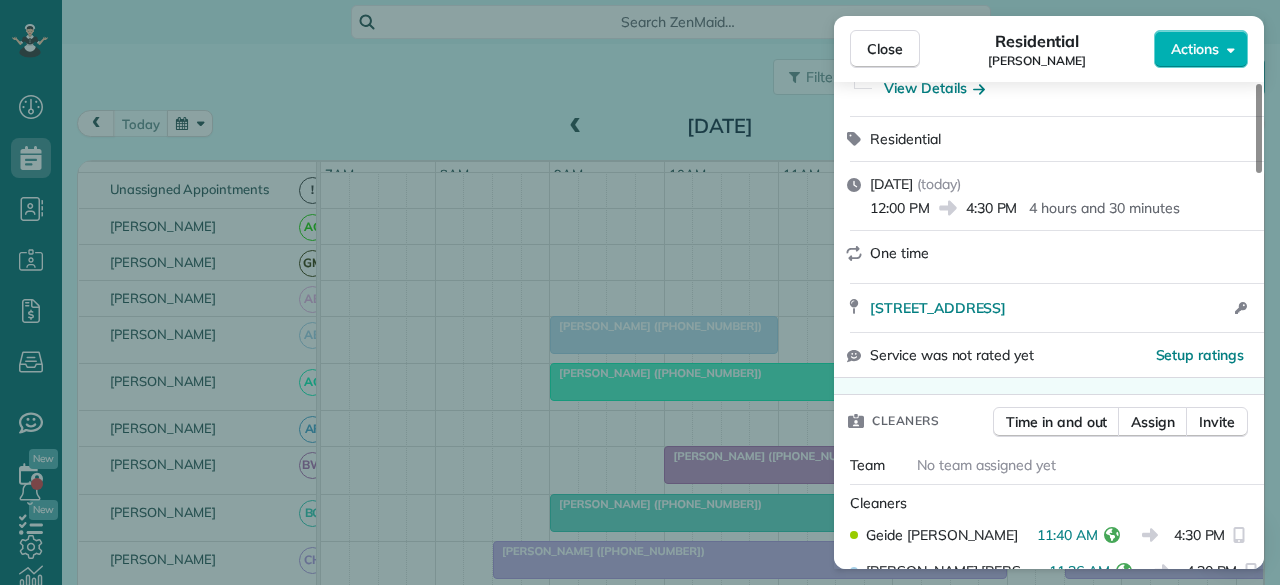 scroll, scrollTop: 300, scrollLeft: 0, axis: vertical 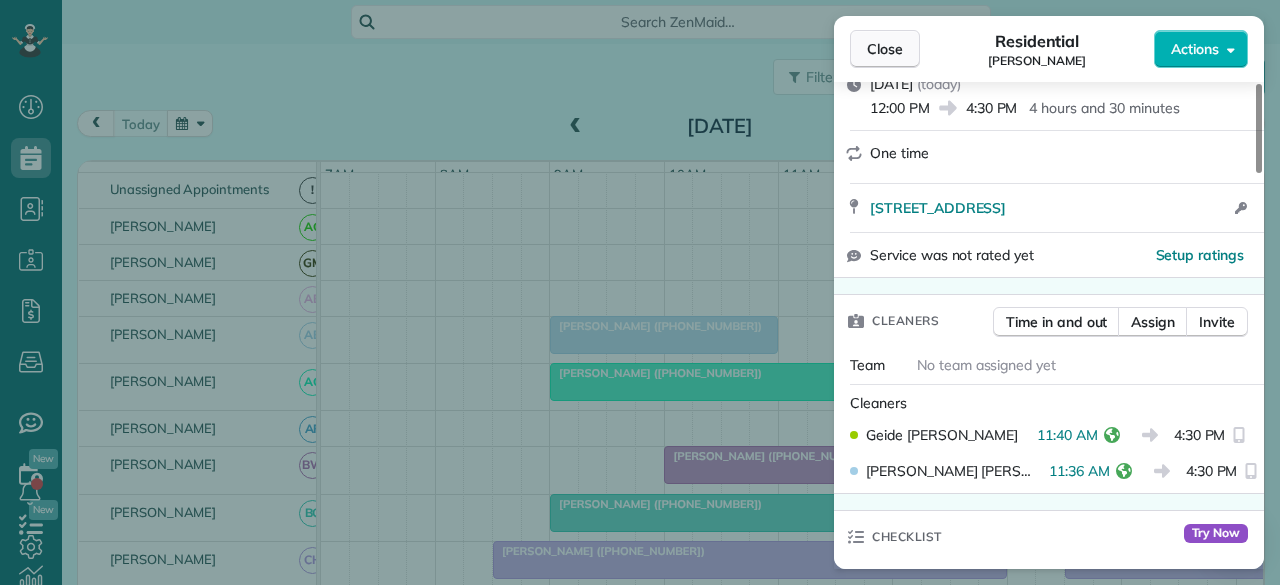 click on "Close" at bounding box center (885, 49) 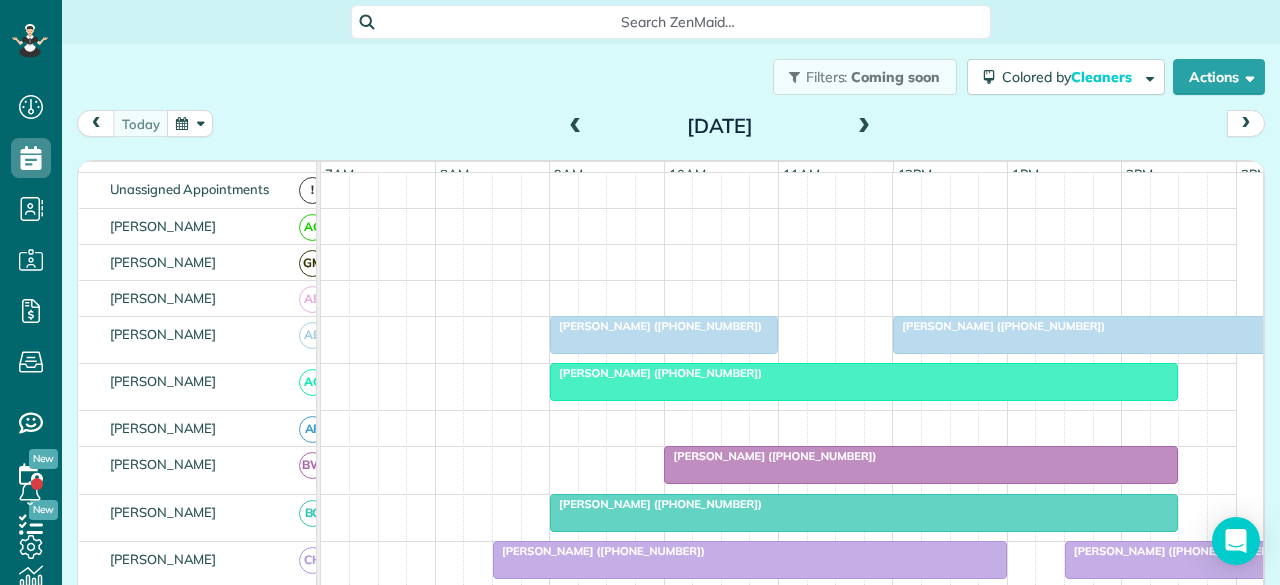 scroll, scrollTop: 33, scrollLeft: 0, axis: vertical 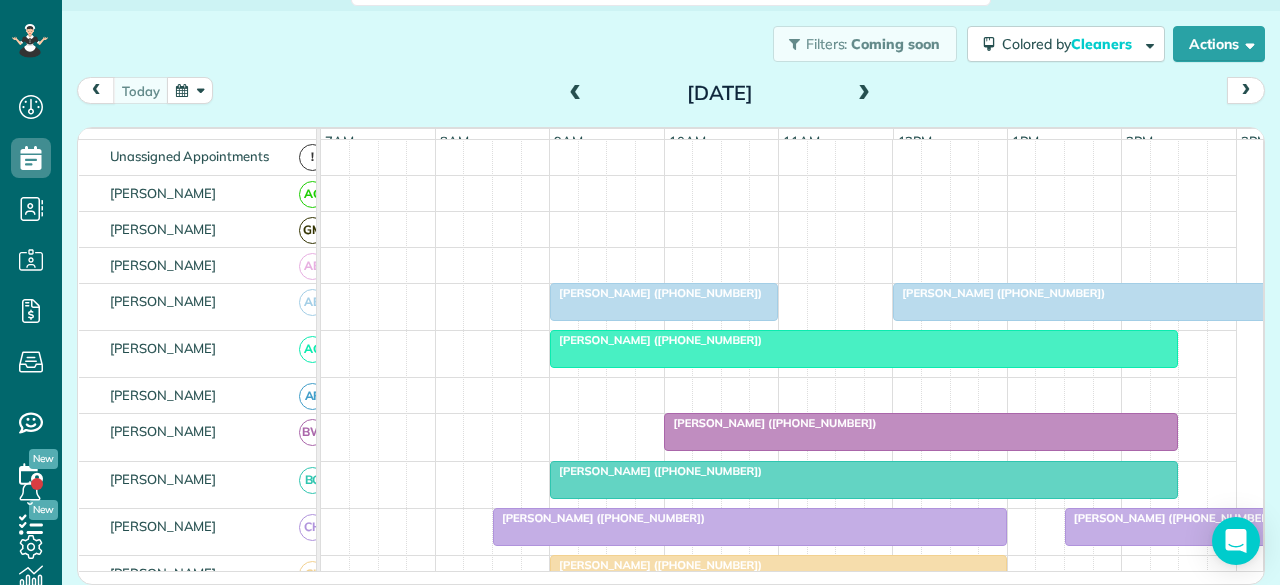 click on "[PERSON_NAME] ([PHONE_NUMBER])" at bounding box center [999, 293] 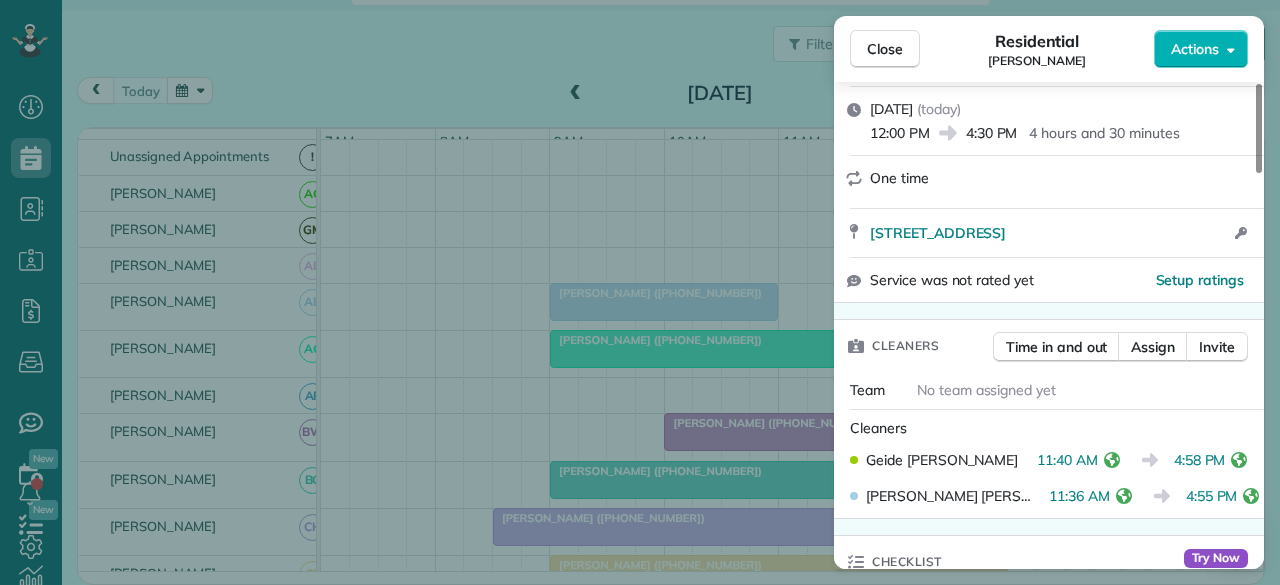scroll, scrollTop: 400, scrollLeft: 0, axis: vertical 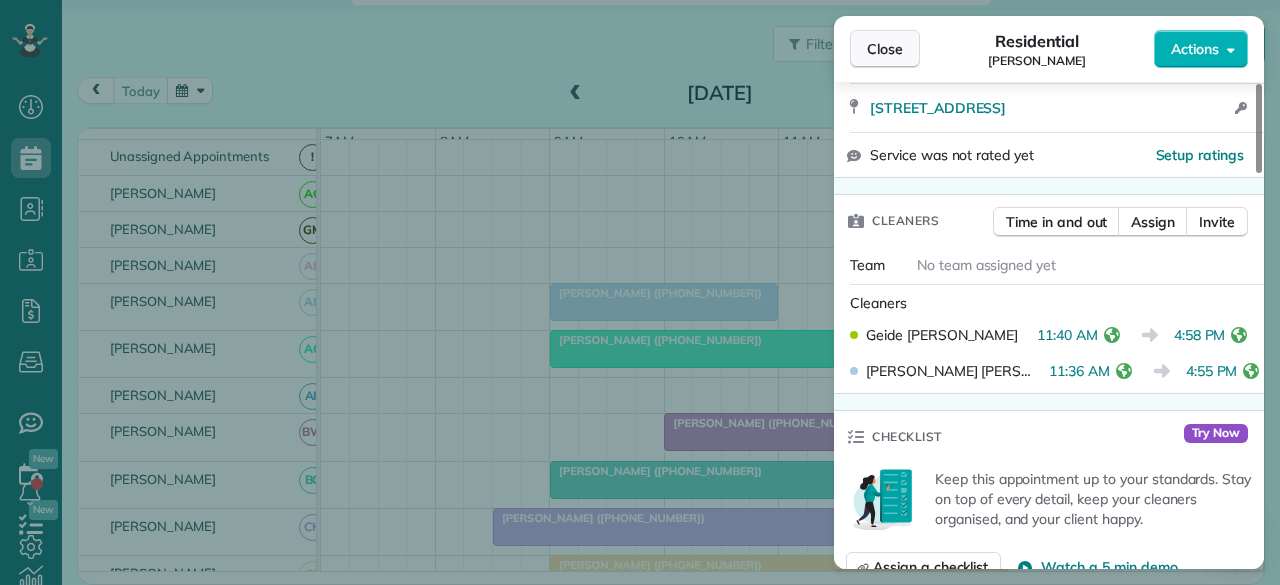 click on "Close" at bounding box center [885, 49] 